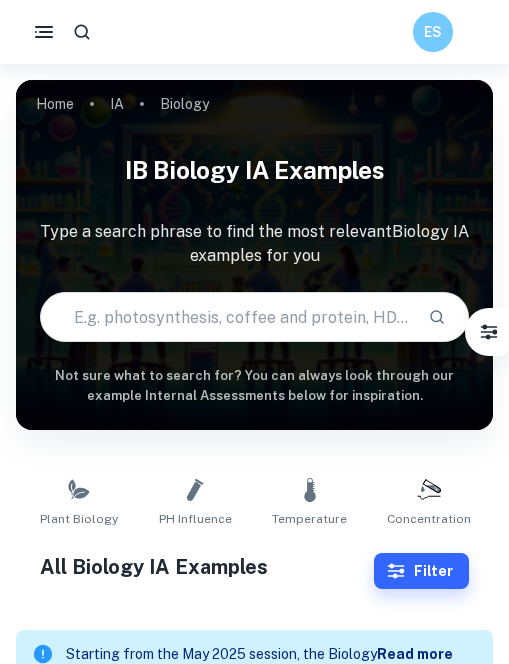 scroll, scrollTop: 253, scrollLeft: 0, axis: vertical 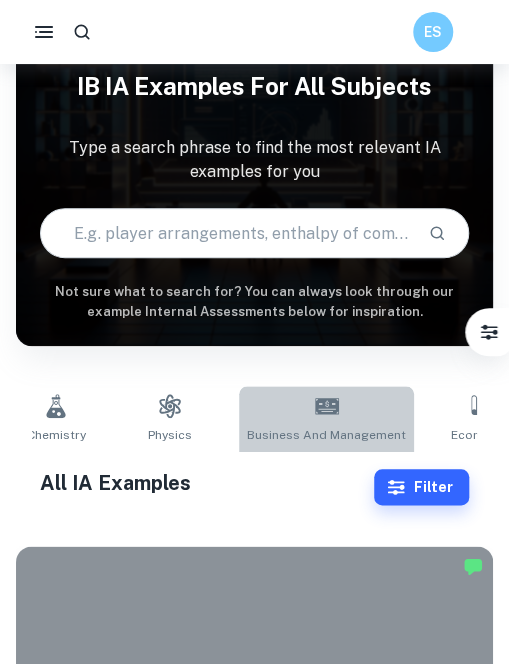 click on "Business and Management" at bounding box center (326, 419) 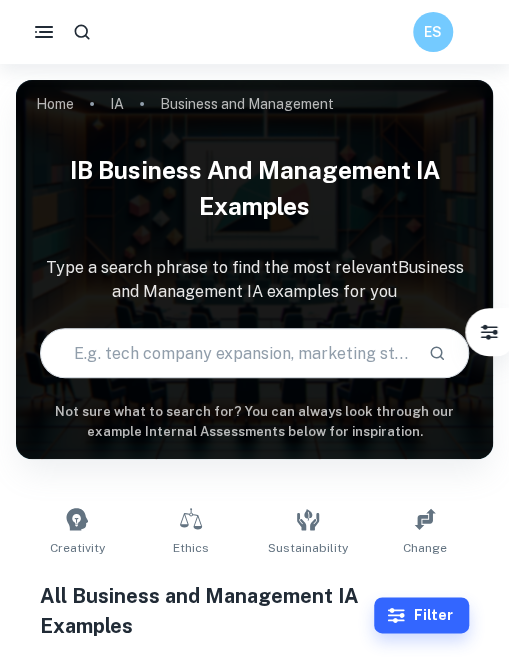 scroll, scrollTop: 188, scrollLeft: 0, axis: vertical 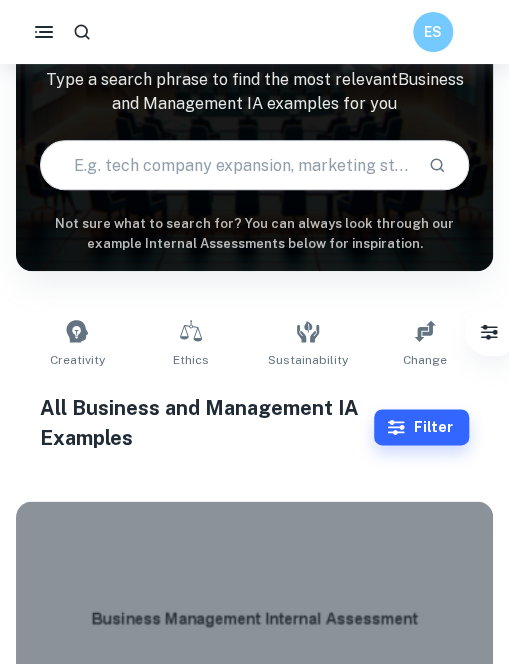 click on "Change" at bounding box center (425, 360) 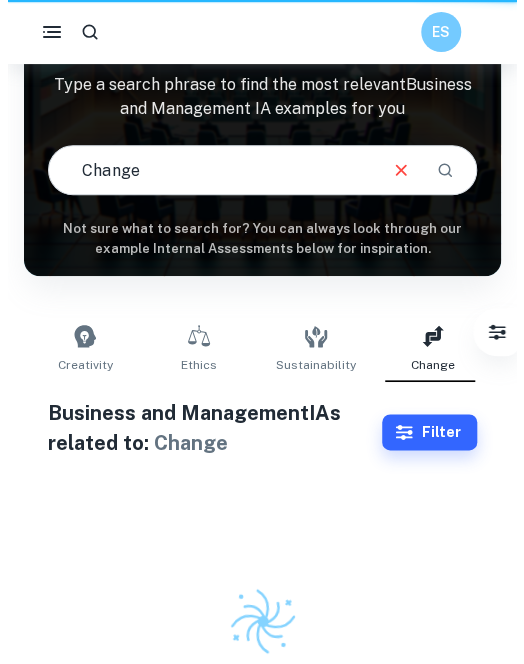 scroll, scrollTop: 0, scrollLeft: 0, axis: both 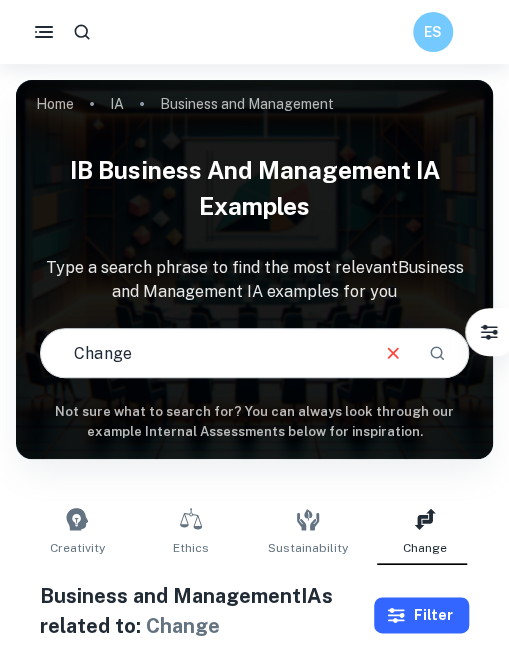 click 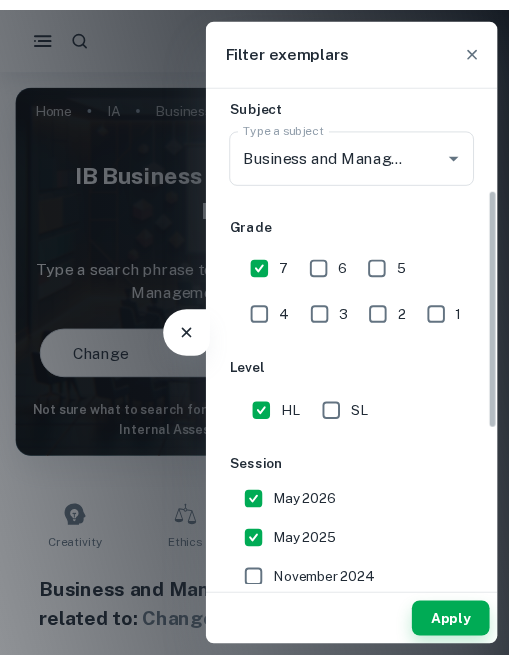 scroll, scrollTop: 222, scrollLeft: 0, axis: vertical 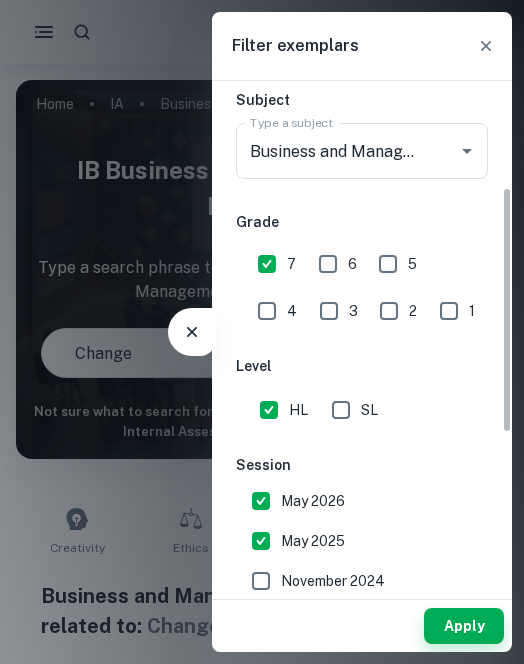 click on "SL" at bounding box center (341, 410) 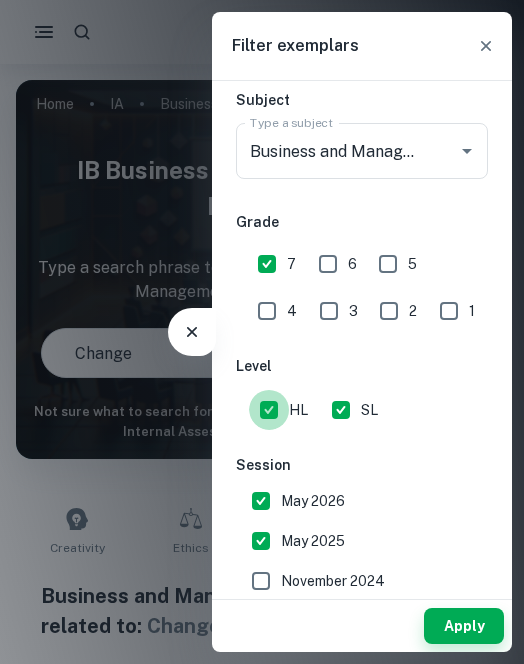 click on "HL" at bounding box center (269, 410) 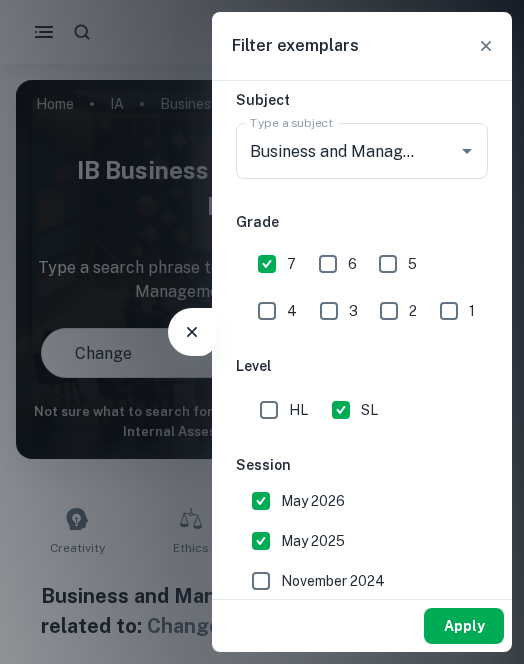 click on "Apply" at bounding box center (464, 626) 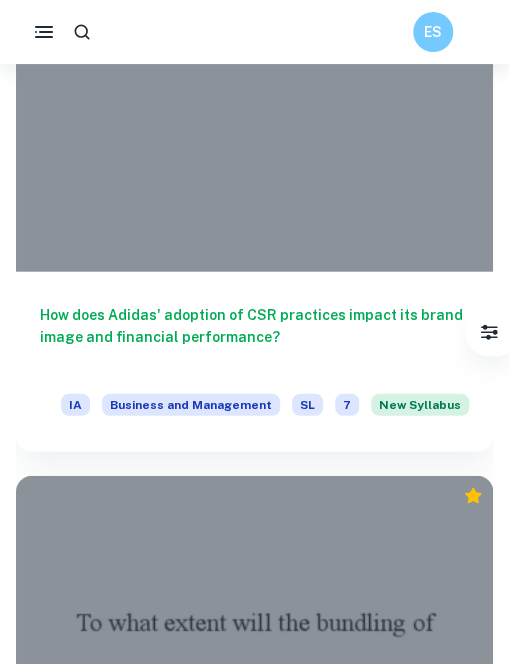 scroll, scrollTop: 780, scrollLeft: 0, axis: vertical 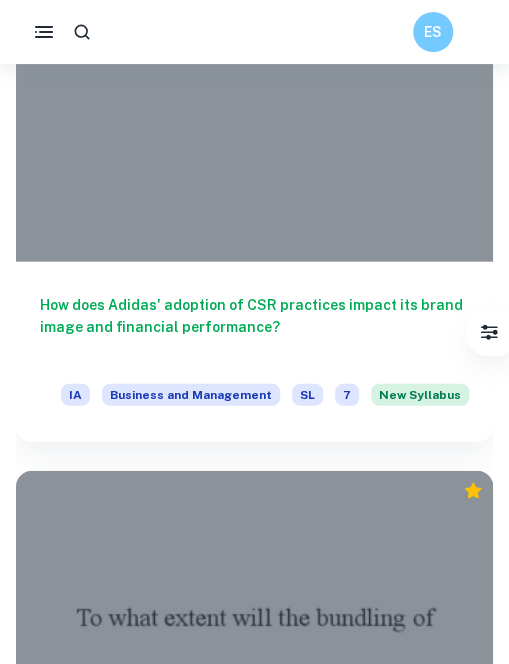 click on "How does Adidas' adoption of CSR practices impact its brand image and financial performance?" at bounding box center (254, 327) 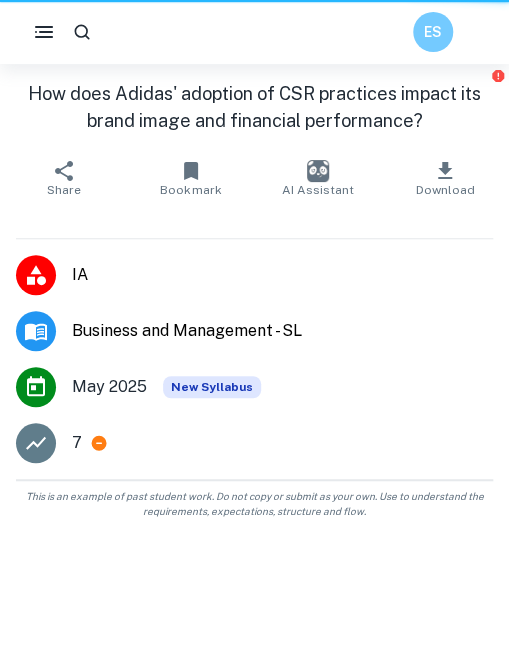 scroll, scrollTop: 0, scrollLeft: 0, axis: both 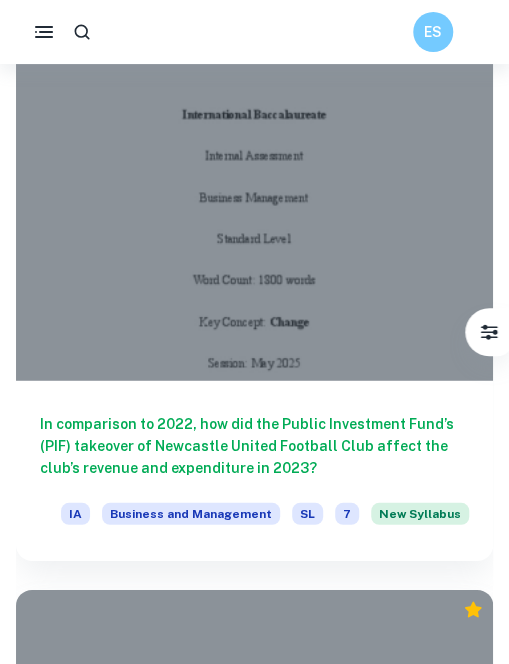 click on "In comparison to 2022, how did the Public Investment Fund’s (PIF) takeover of Newcastle United Football Club affect the club’s revenue and expenditure in 2023?" at bounding box center [254, 446] 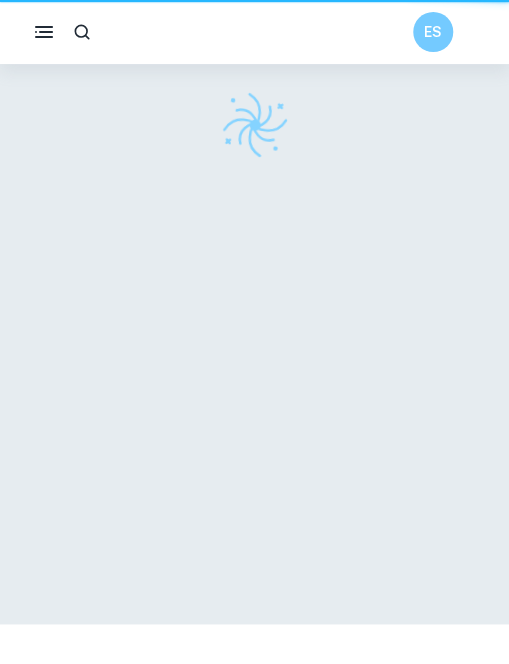 scroll, scrollTop: 0, scrollLeft: 0, axis: both 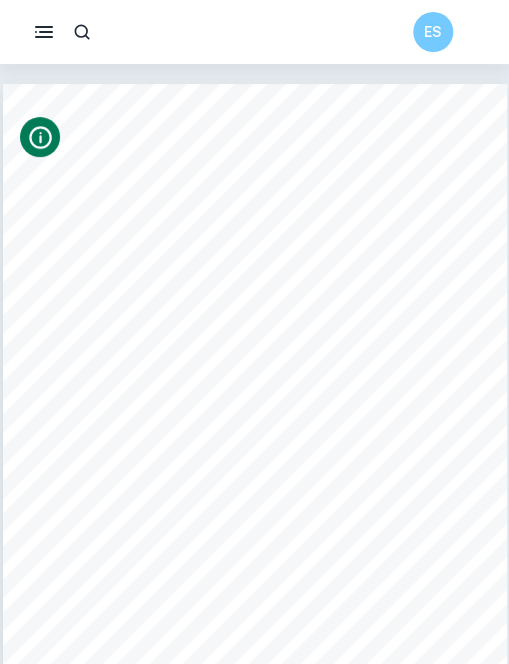 click 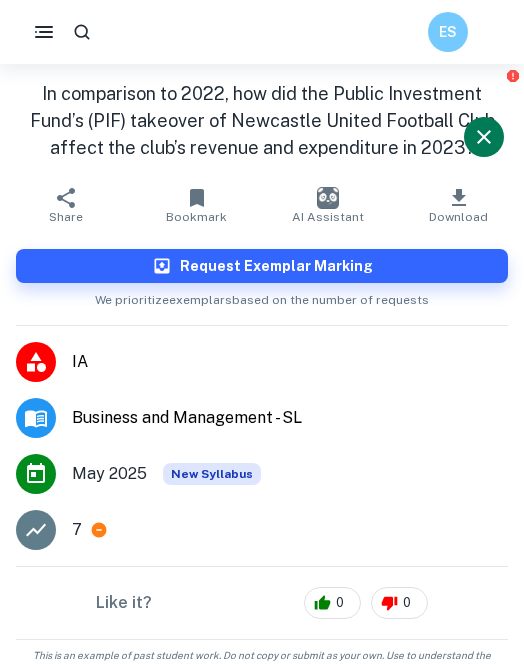 click at bounding box center [484, 137] 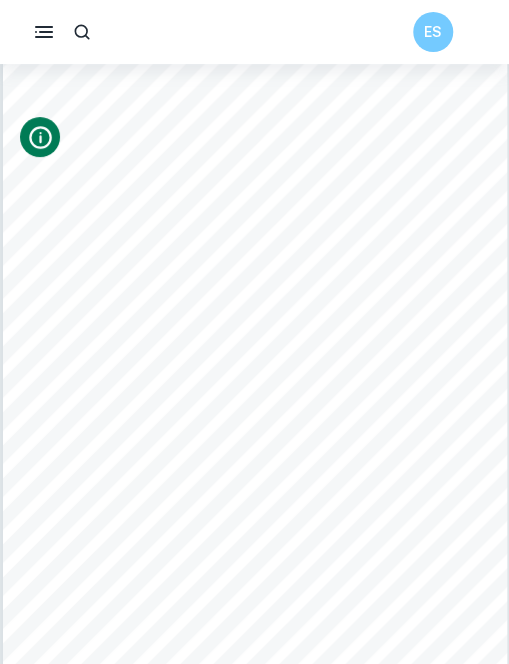 scroll, scrollTop: 914, scrollLeft: 0, axis: vertical 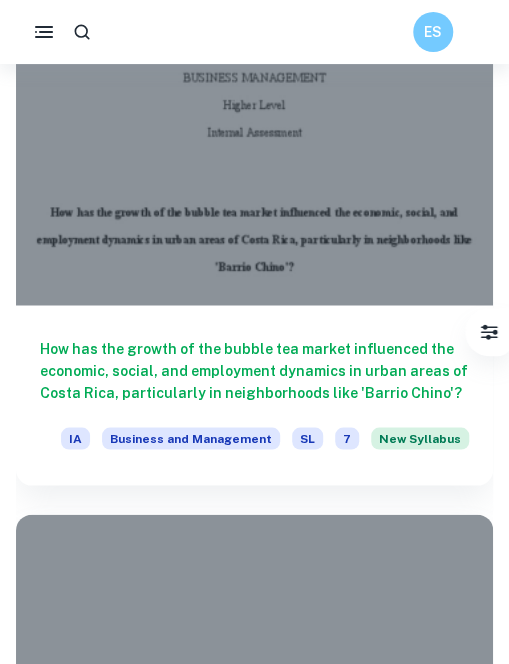 click at bounding box center (254, 126) 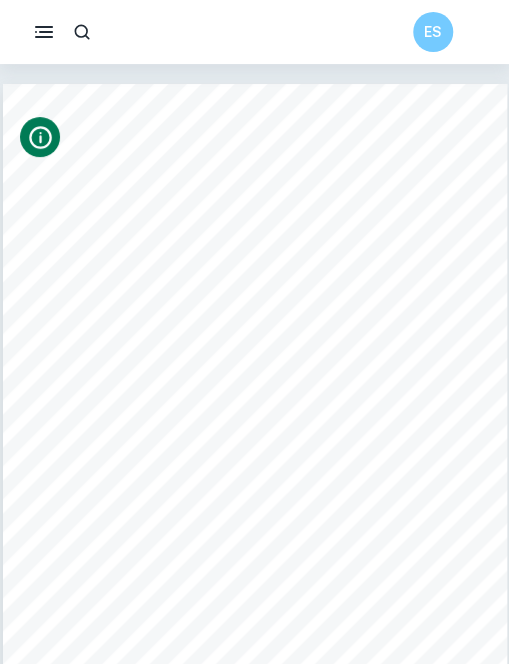 click 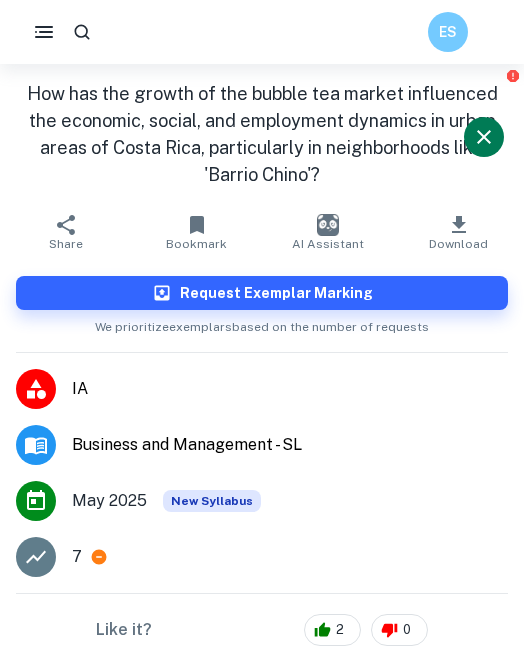 click at bounding box center [484, 137] 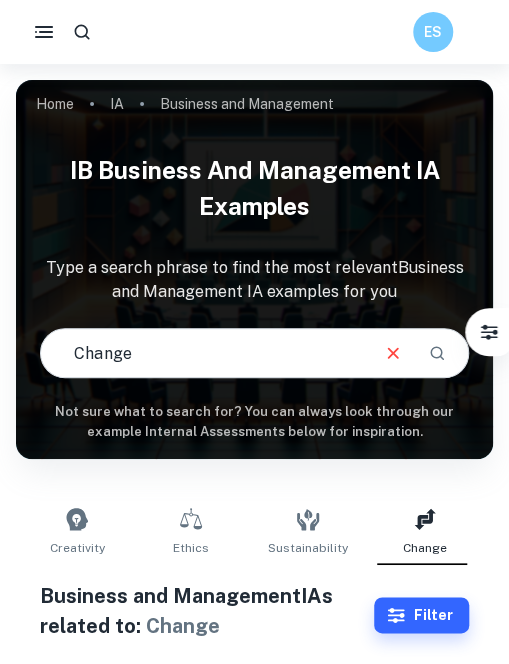 scroll, scrollTop: 183, scrollLeft: 0, axis: vertical 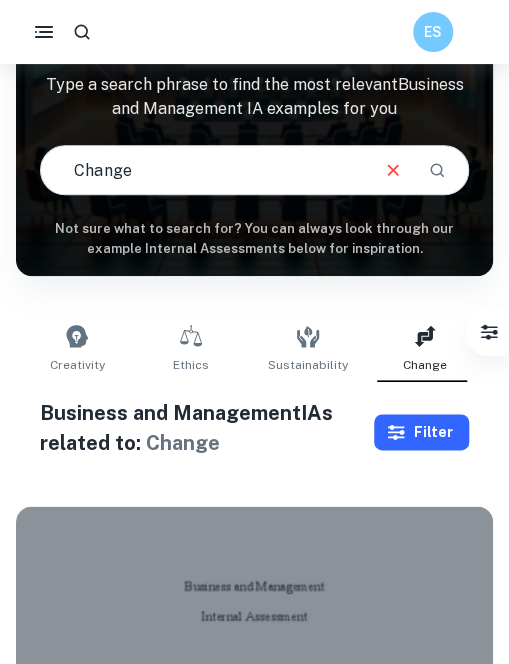 click on "Filter" at bounding box center [421, 432] 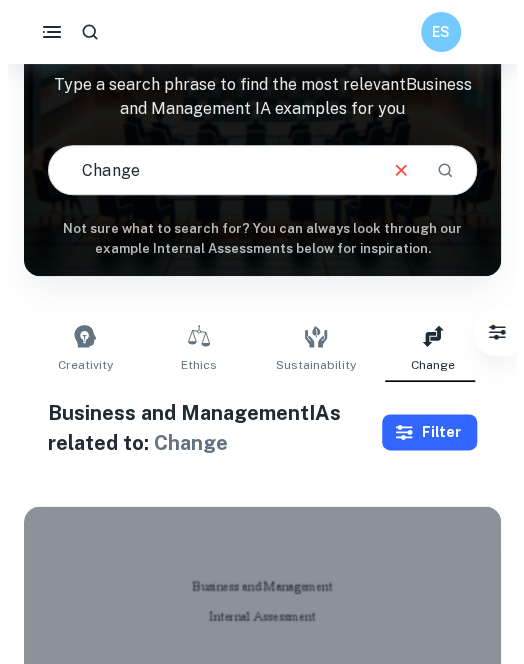 scroll, scrollTop: 0, scrollLeft: 0, axis: both 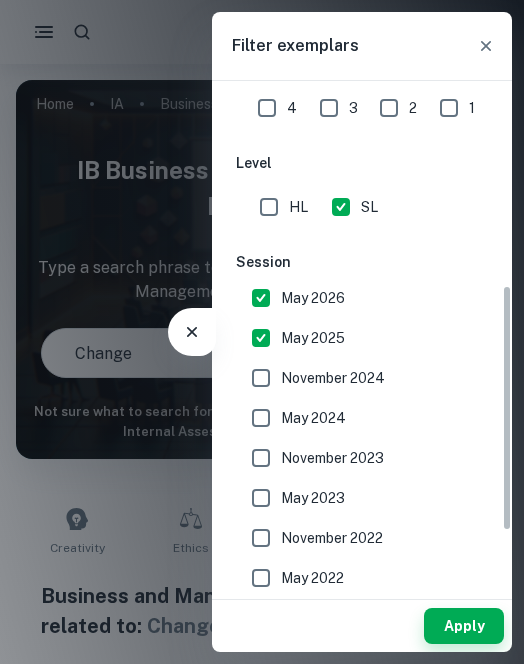 click on "May 2026" at bounding box center (261, 298) 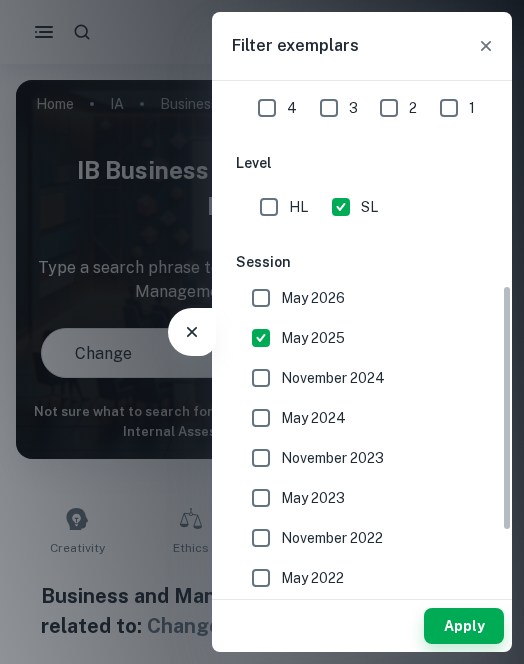 click on "May 2025" at bounding box center (261, 338) 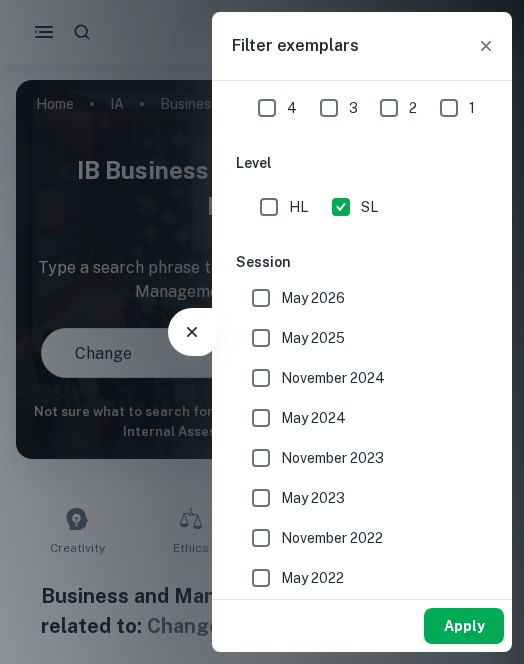 click on "Apply" at bounding box center (464, 626) 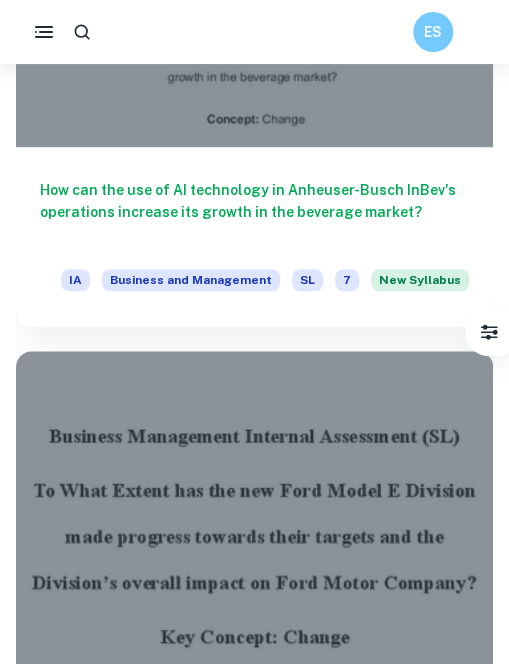 scroll, scrollTop: 9293, scrollLeft: 0, axis: vertical 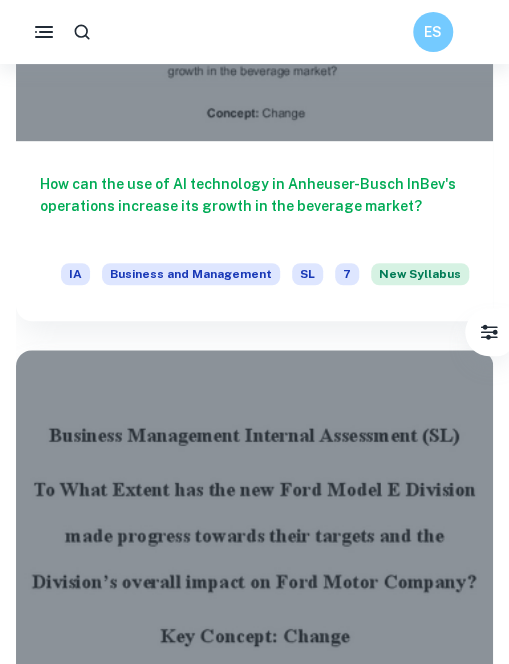 click on "How can the use of AI technology in Anheuser-Busch InBev's operations increase its growth in the beverage market?" at bounding box center [254, 206] 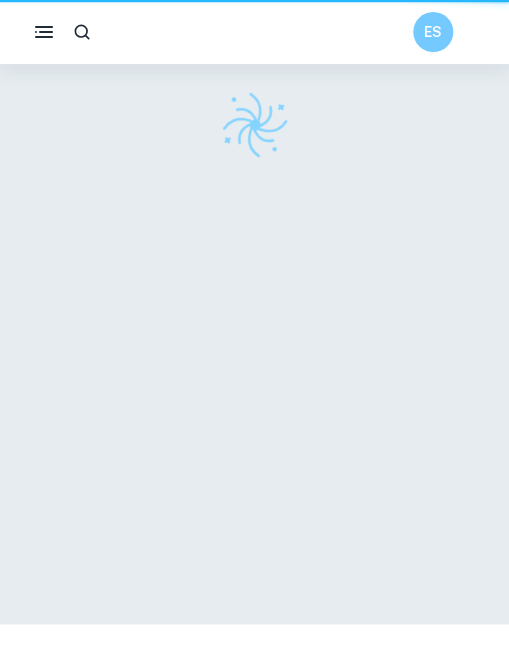 scroll, scrollTop: 0, scrollLeft: 0, axis: both 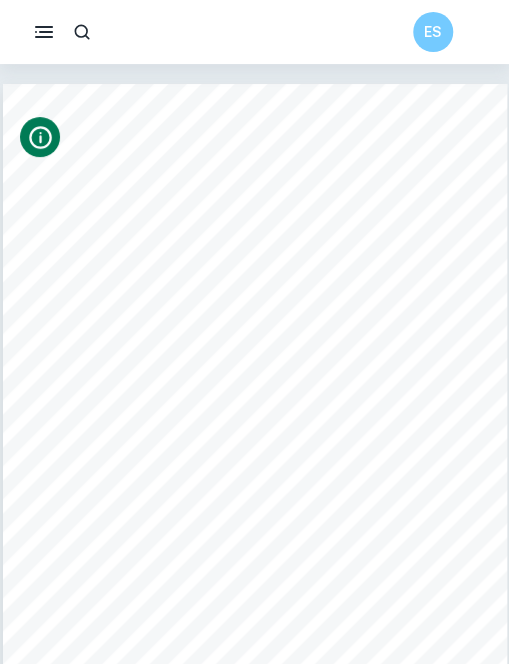 click 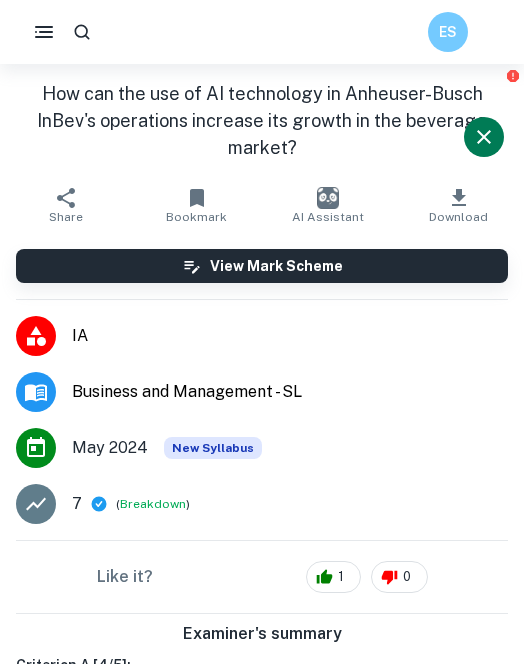 click 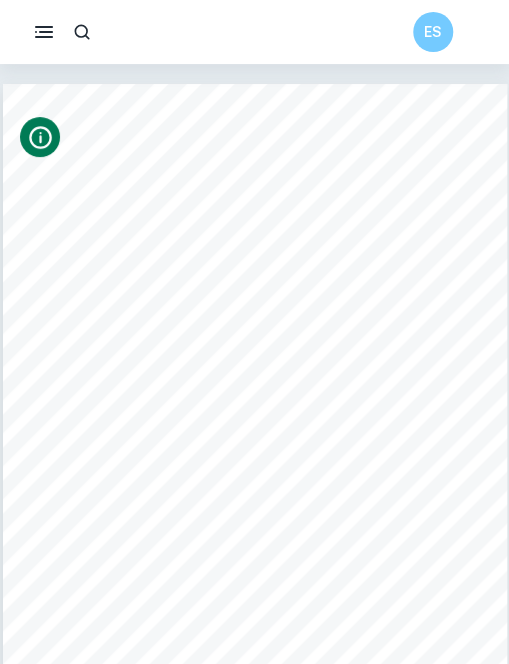 scroll, scrollTop: 172, scrollLeft: 0, axis: vertical 